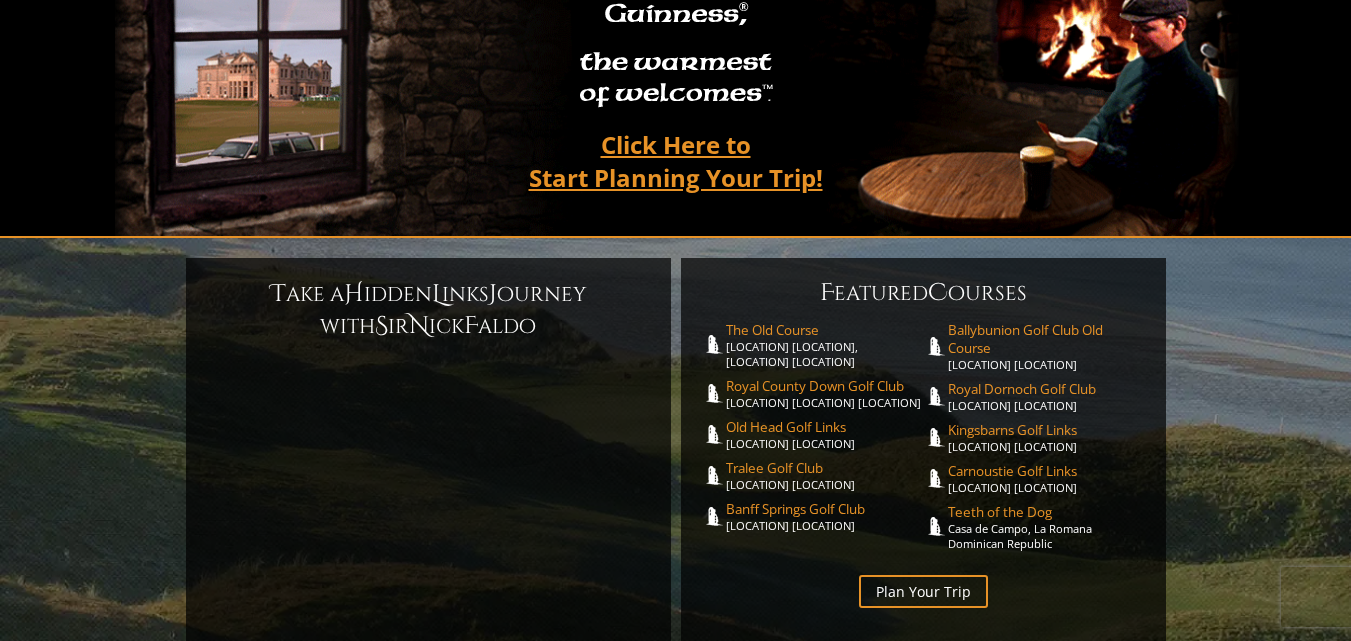 scroll, scrollTop: 300, scrollLeft: 0, axis: vertical 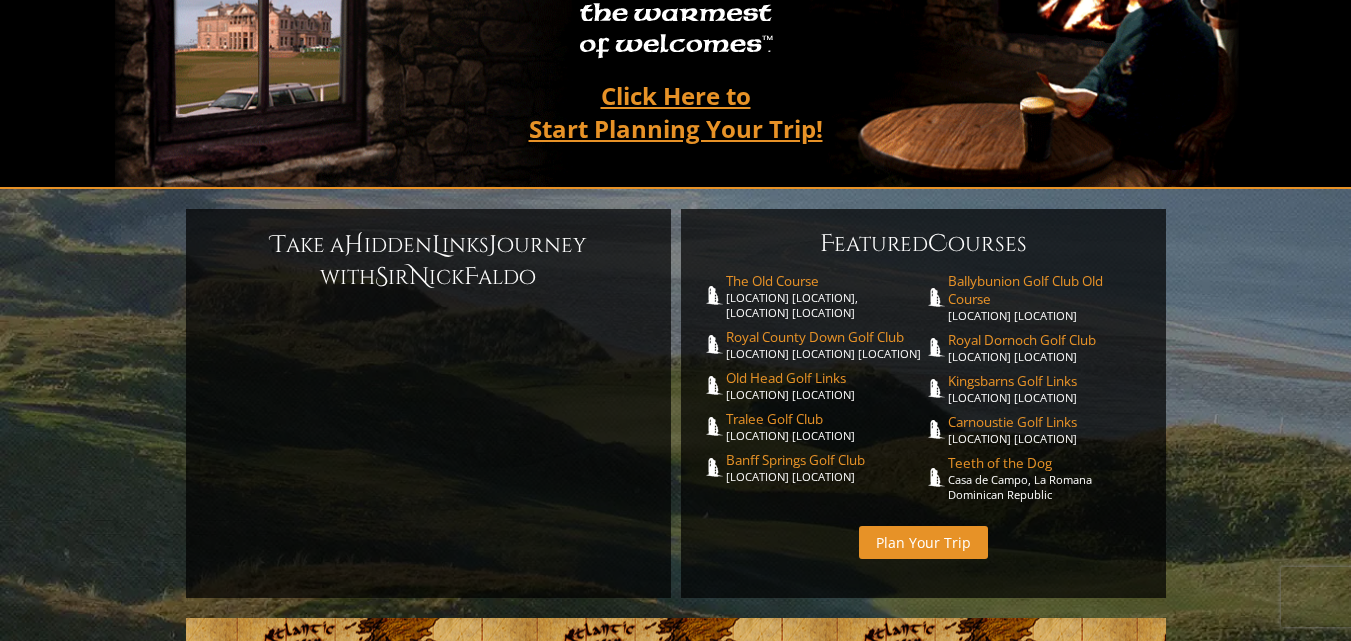 click on "Plan Your Trip" at bounding box center (923, 542) 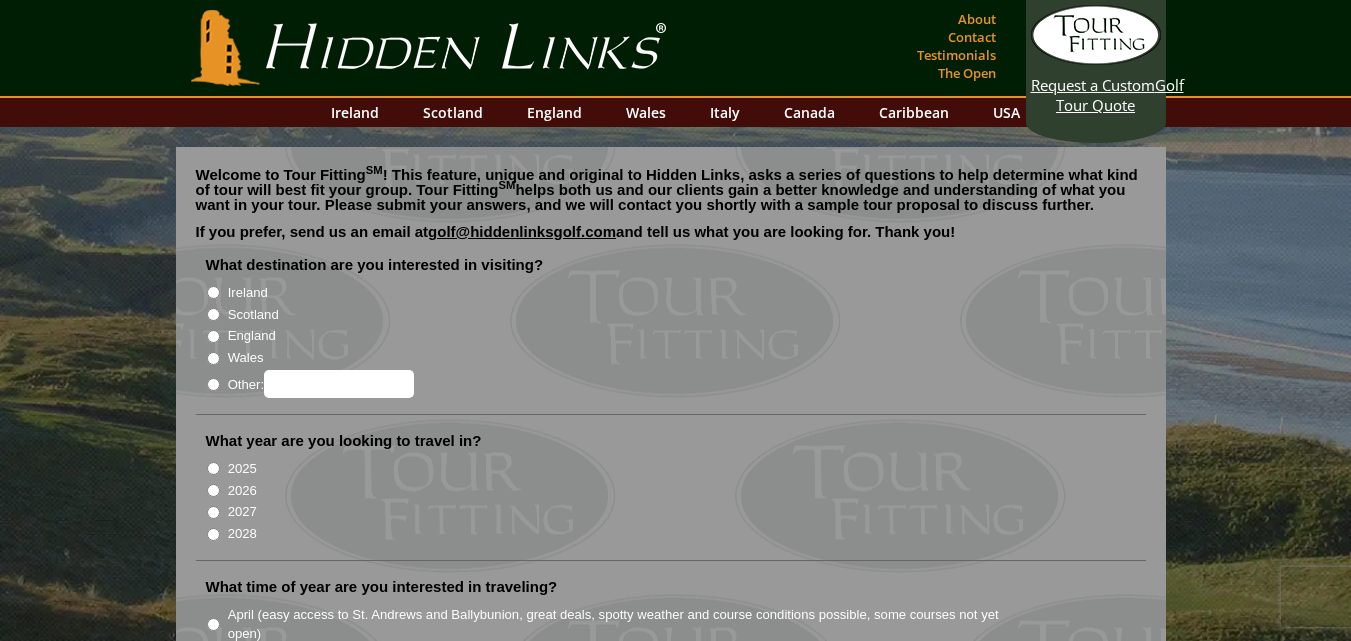 scroll, scrollTop: 0, scrollLeft: 0, axis: both 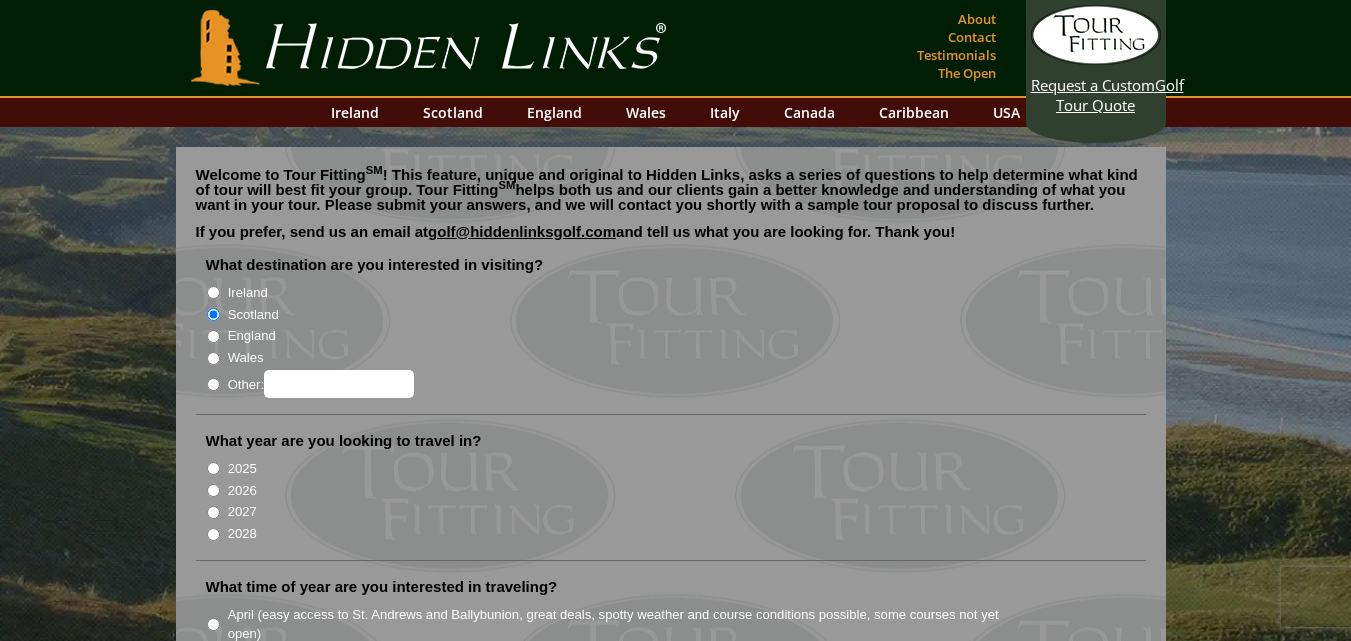 click on "2026" at bounding box center [213, 490] 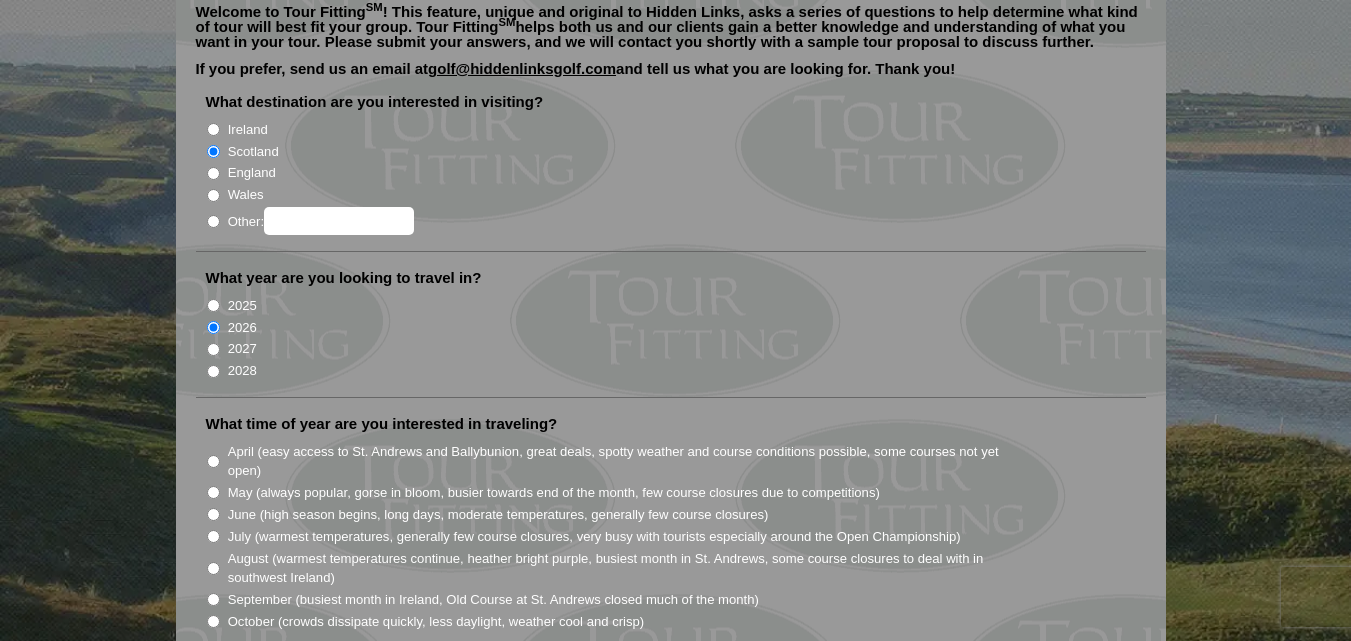 scroll, scrollTop: 200, scrollLeft: 0, axis: vertical 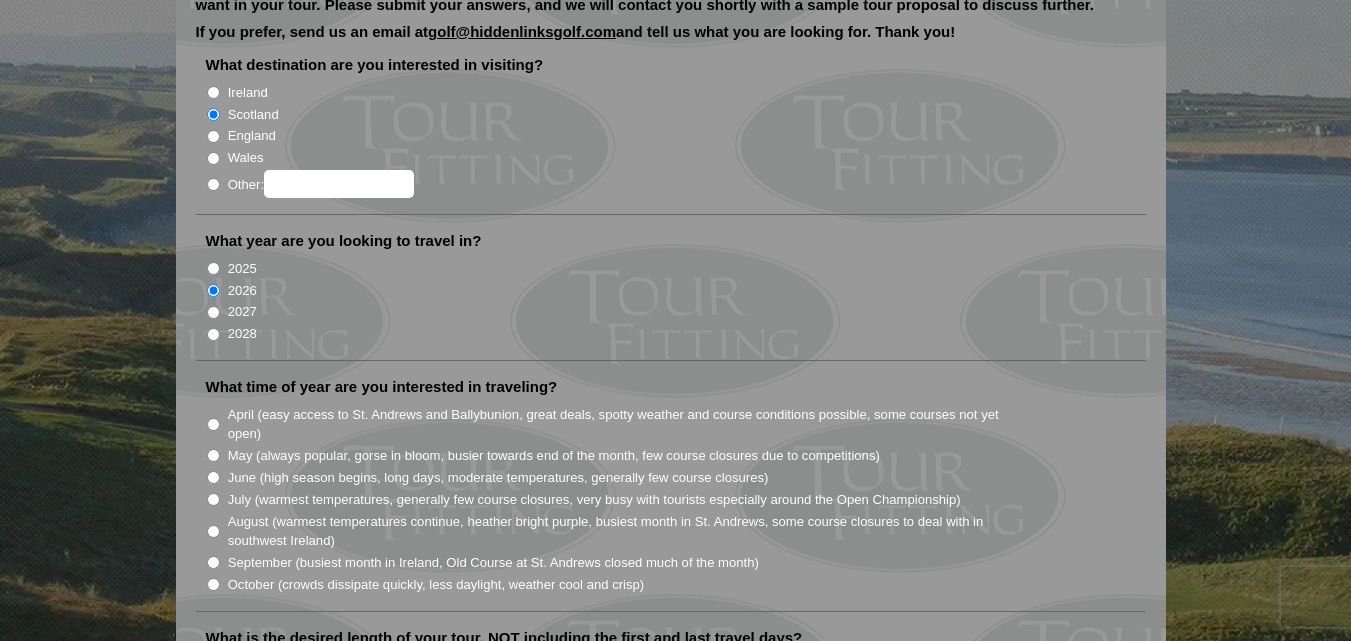 click on "May (always popular, gorse in bloom, busier towards end of the month, few course closures due to competitions)" at bounding box center [213, 455] 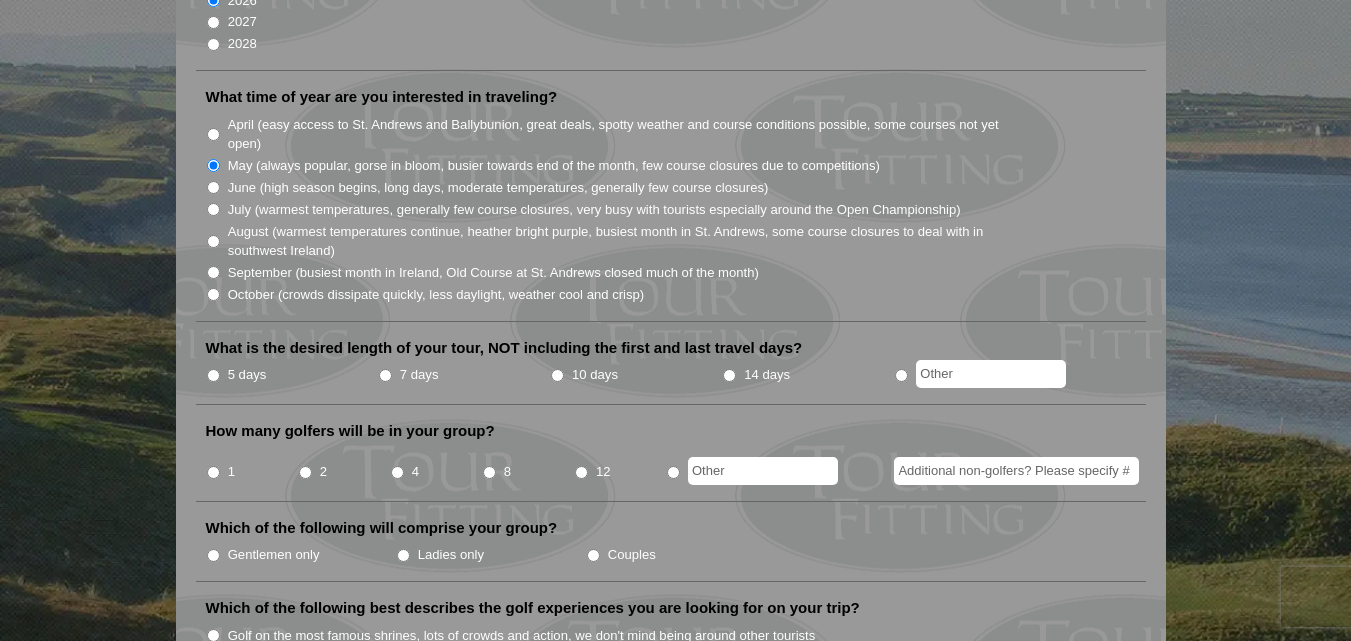 scroll, scrollTop: 500, scrollLeft: 0, axis: vertical 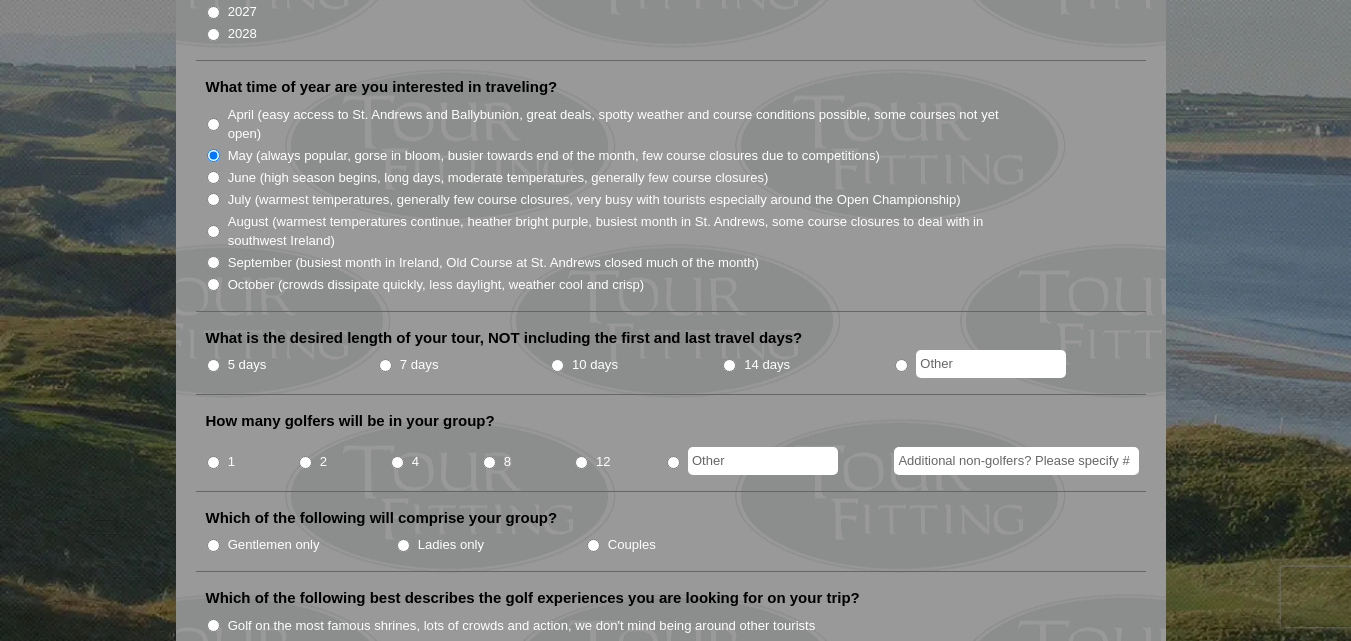 click on "7 days" at bounding box center [385, 365] 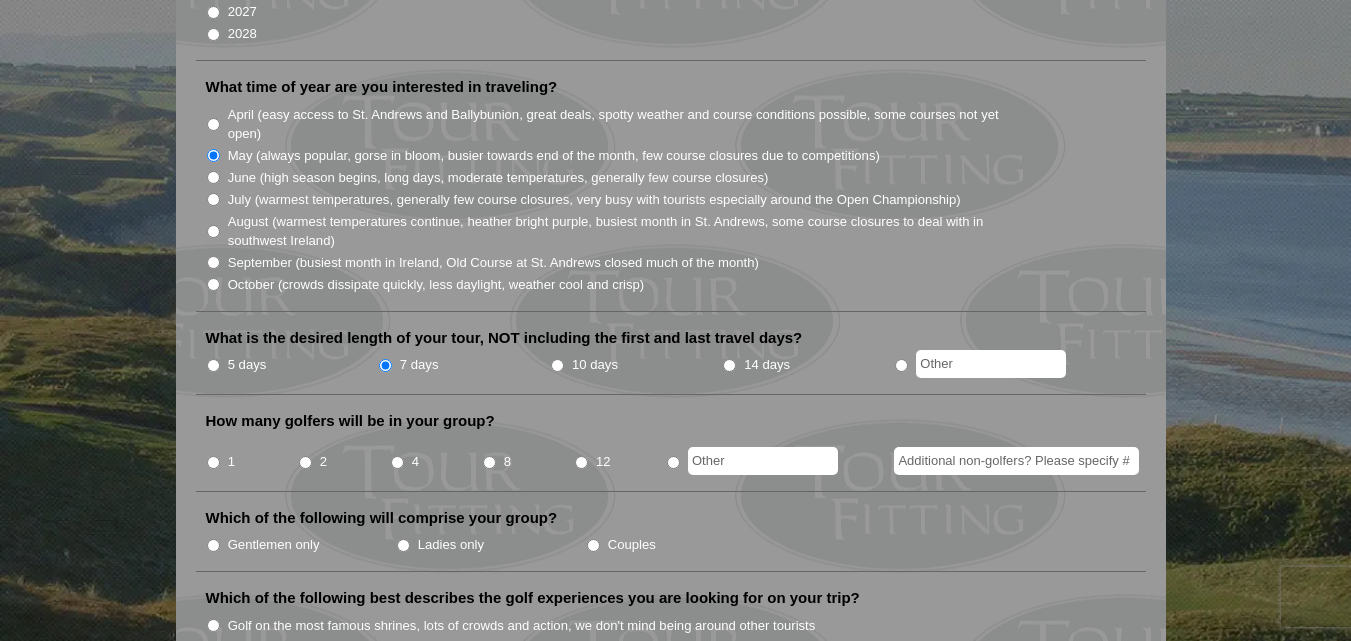 click on "2" at bounding box center (305, 462) 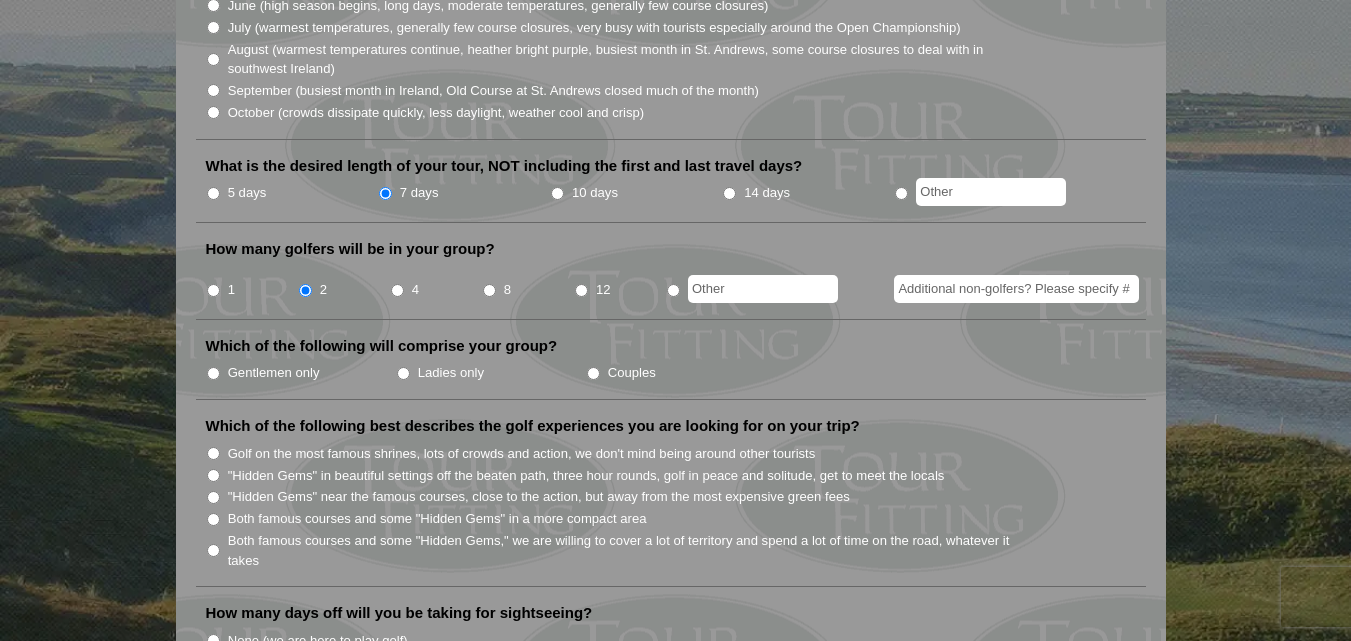 scroll, scrollTop: 700, scrollLeft: 0, axis: vertical 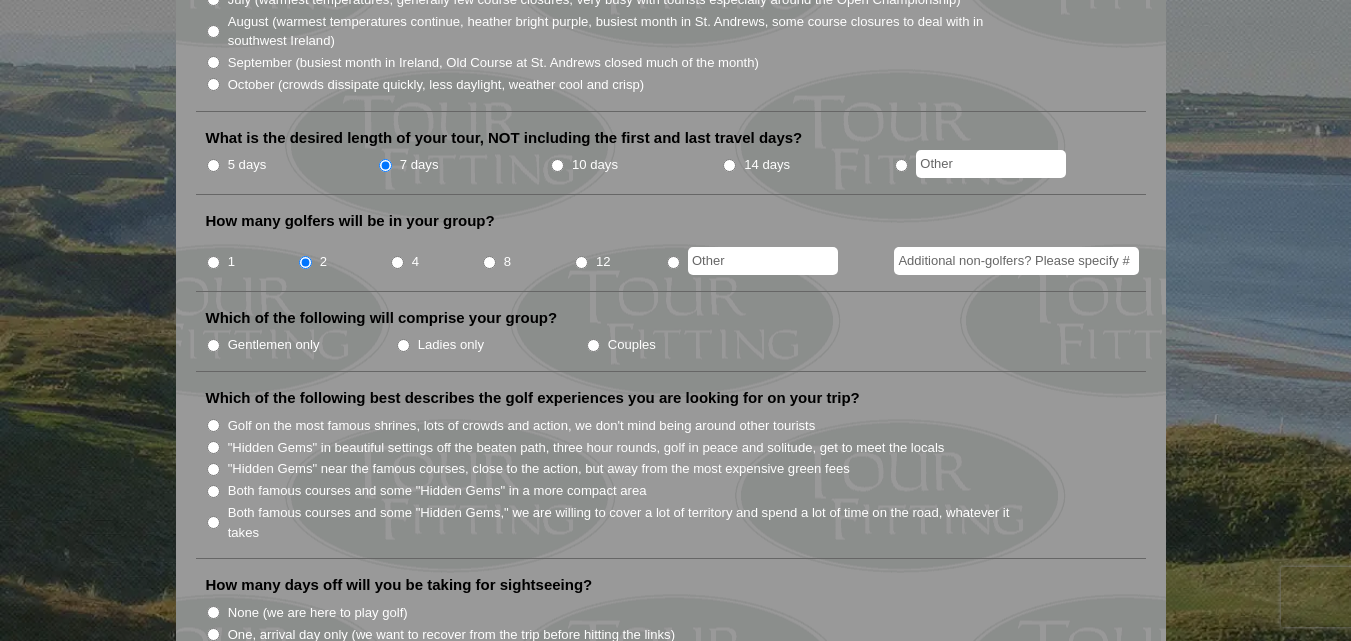 click on "Couples" at bounding box center (593, 345) 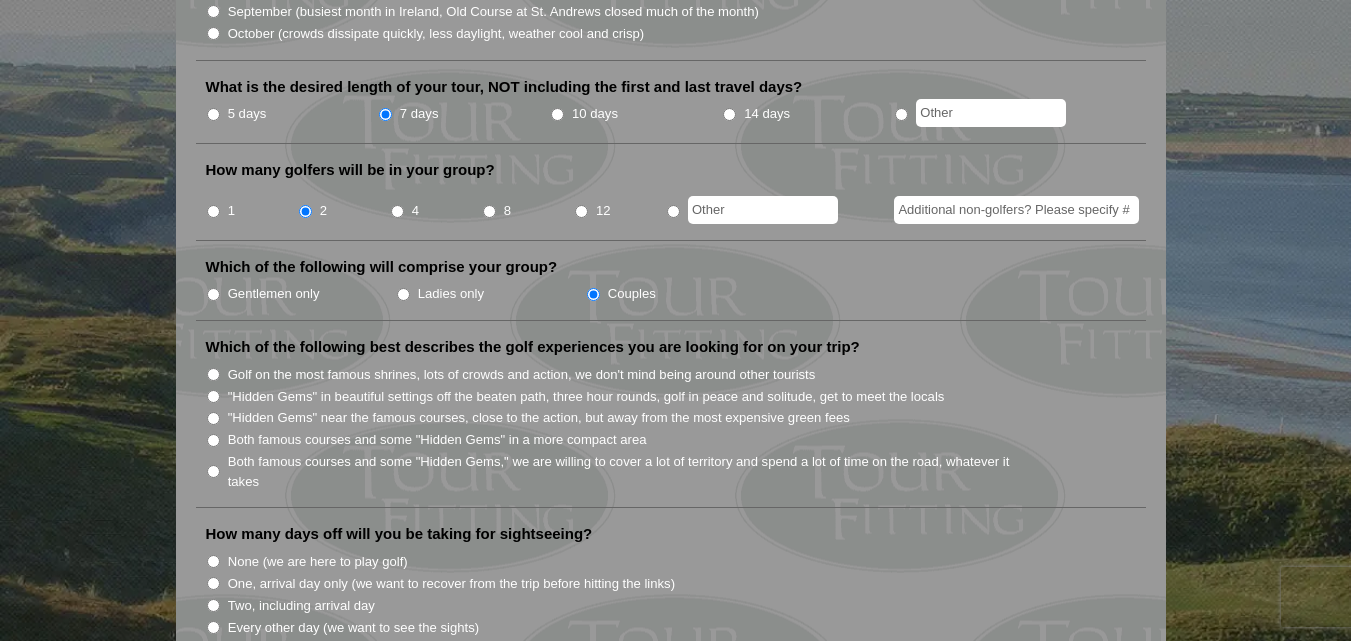 scroll, scrollTop: 800, scrollLeft: 0, axis: vertical 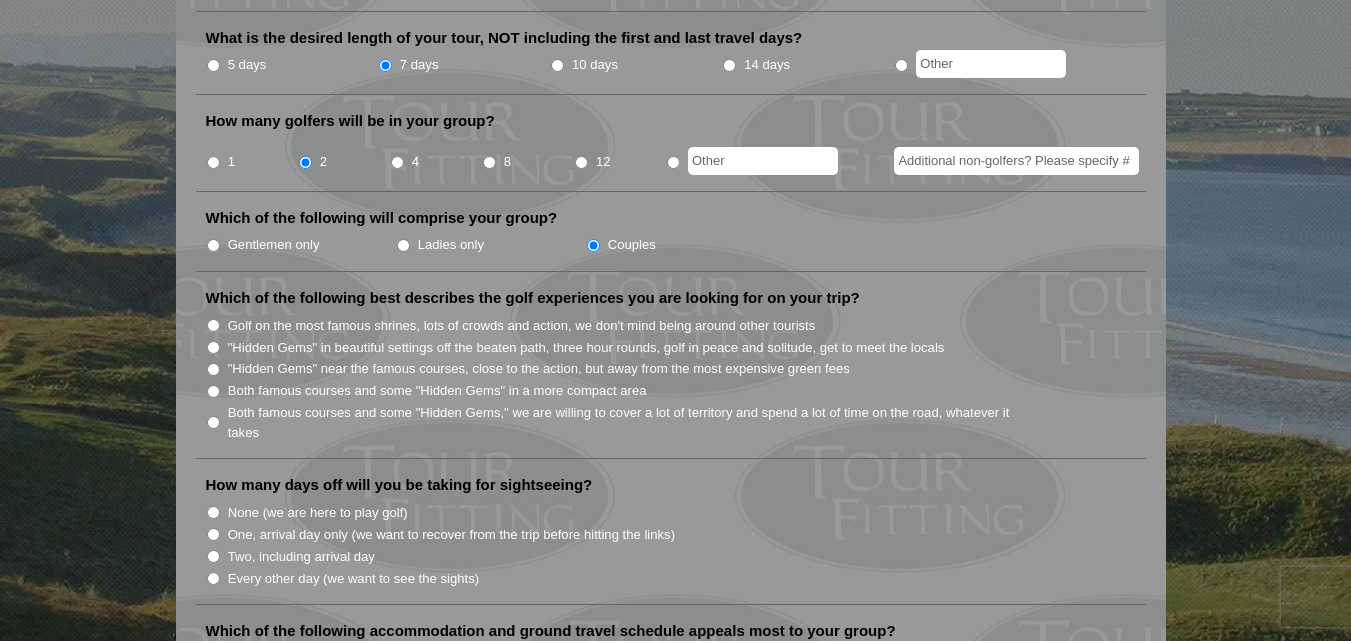 click on "Both famous courses and some "Hidden Gems" in a more compact area" at bounding box center (213, 391) 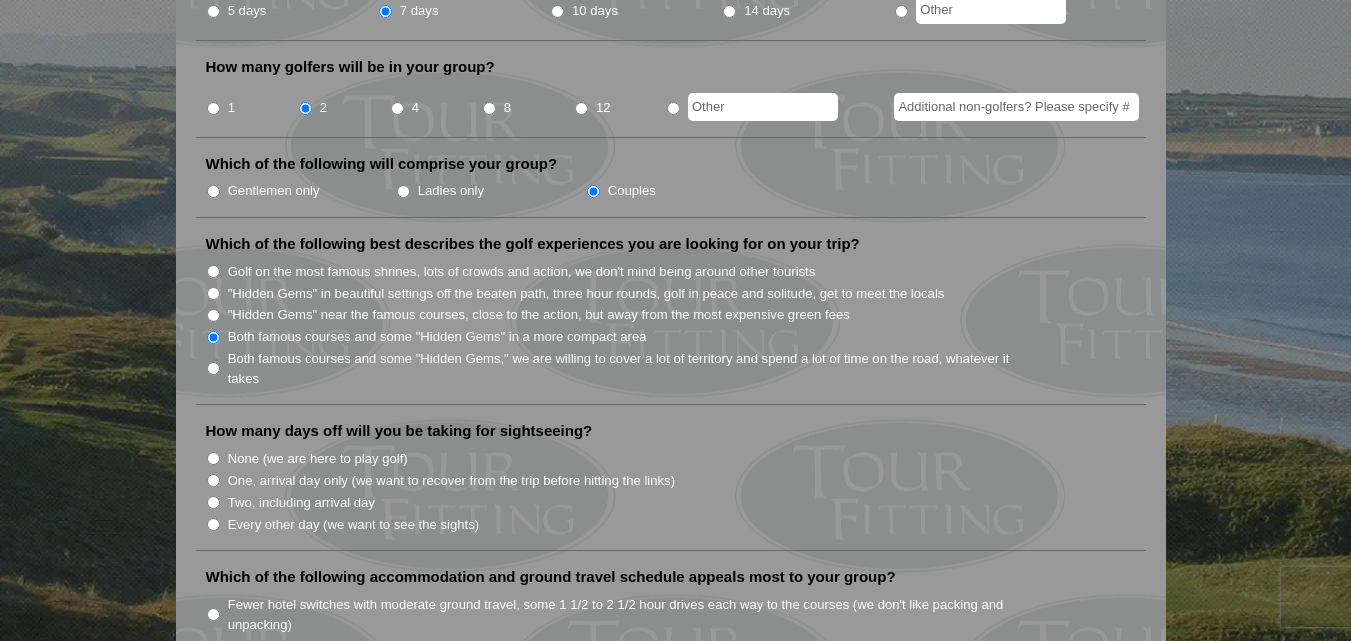 scroll, scrollTop: 900, scrollLeft: 0, axis: vertical 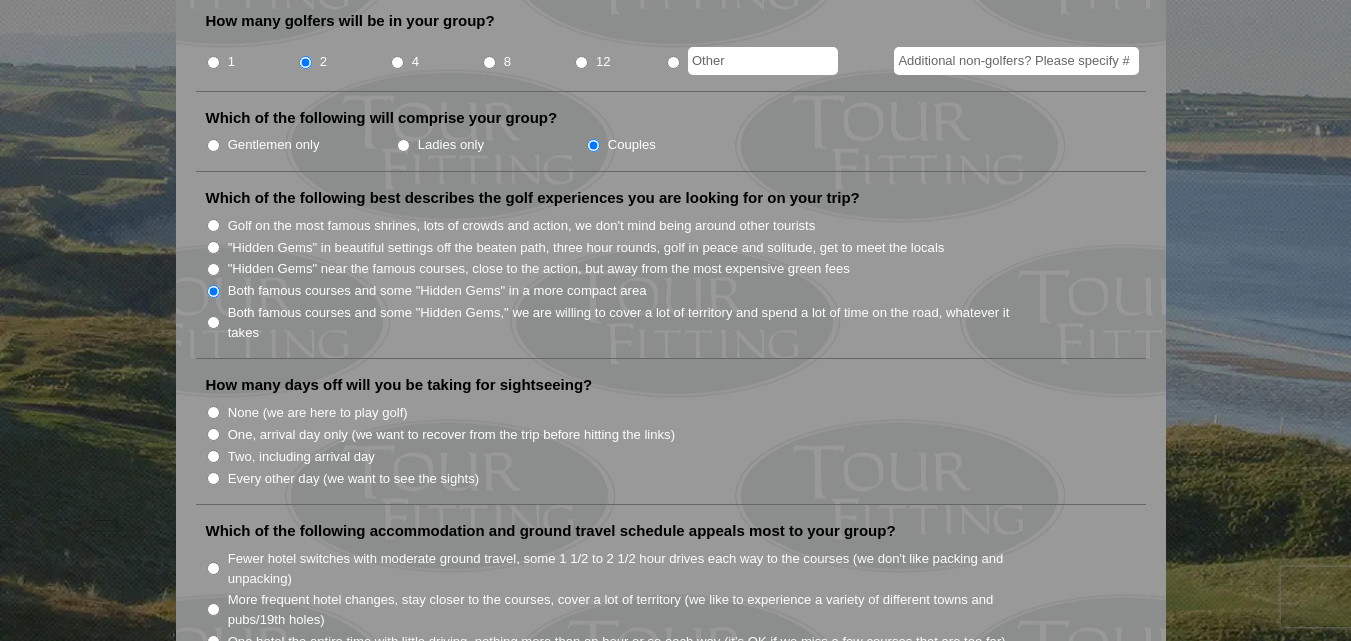 click on "Two, including arrival day" at bounding box center (213, 456) 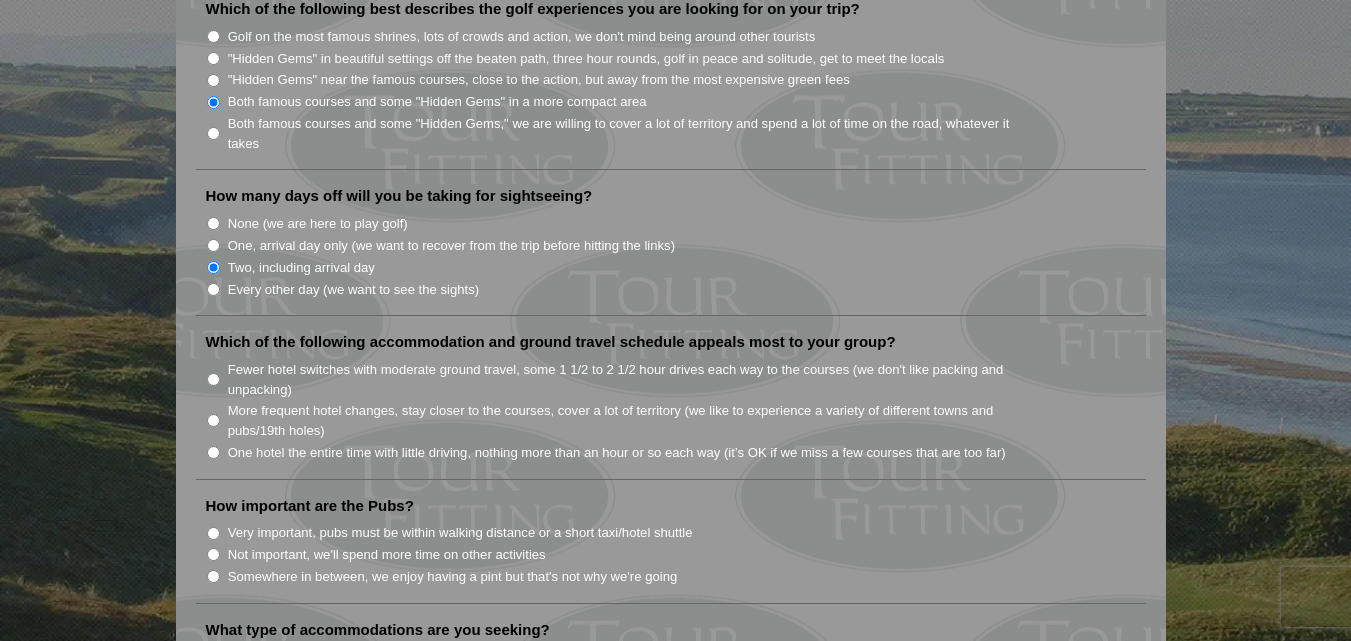 scroll, scrollTop: 1100, scrollLeft: 0, axis: vertical 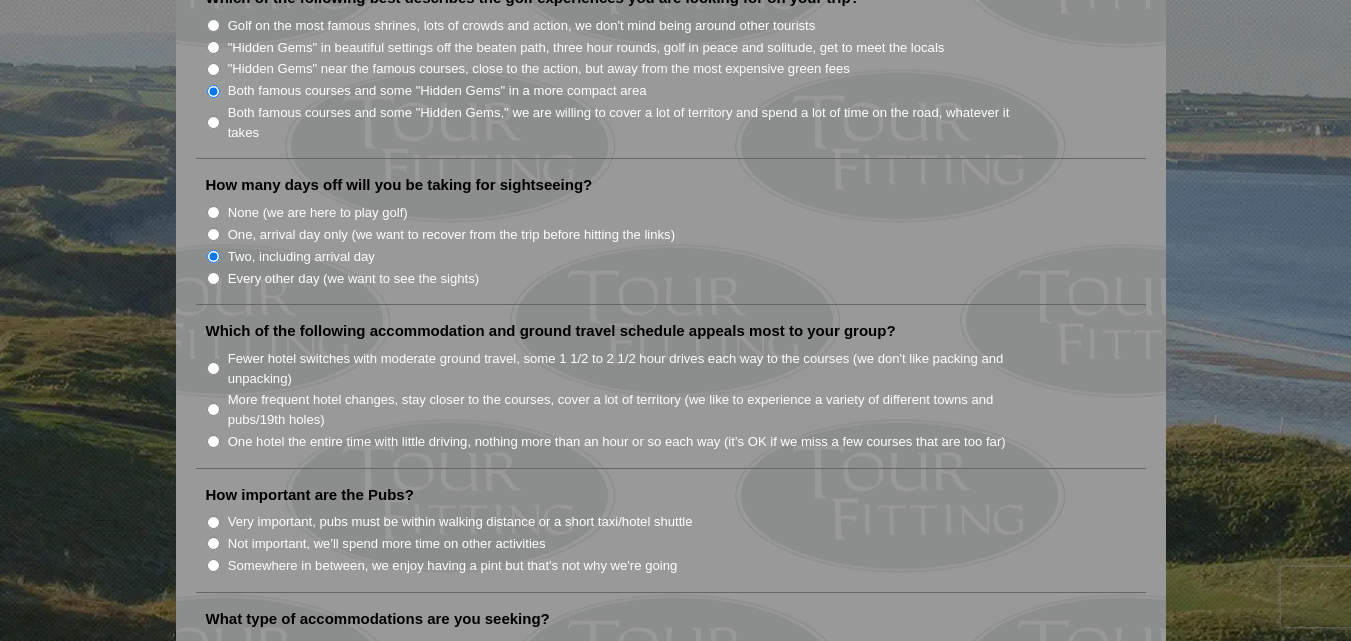 click on "Fewer hotel switches with moderate ground travel, some 1 1/2 to 2 1/2 hour drives each way to the courses (we don't like packing and unpacking)" at bounding box center (213, 368) 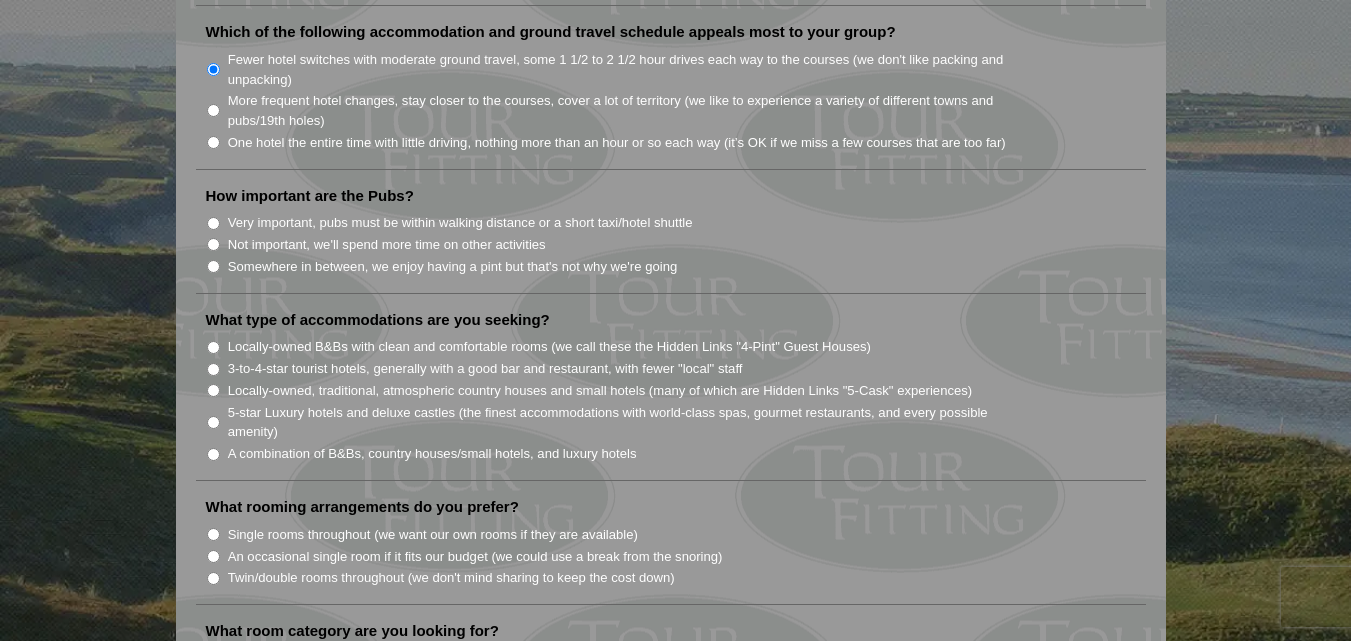 scroll, scrollTop: 1400, scrollLeft: 0, axis: vertical 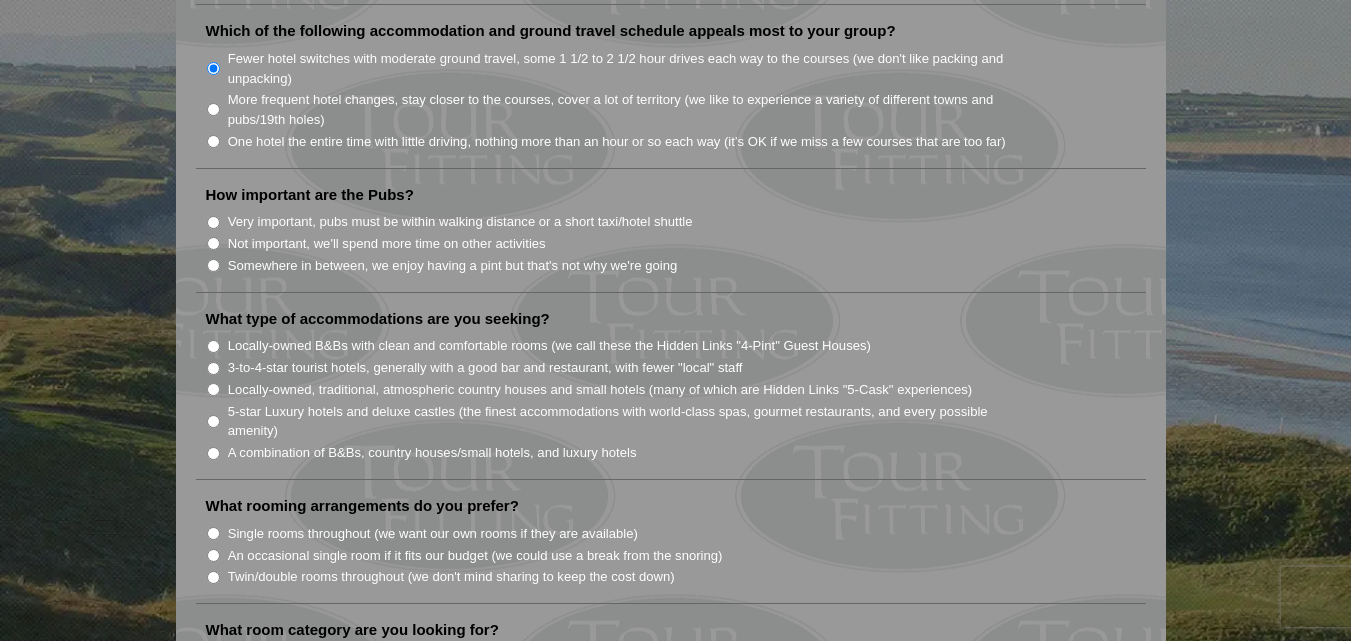click on "Somewhere in between, we enjoy having a pint but that's not why we're going" at bounding box center [213, 265] 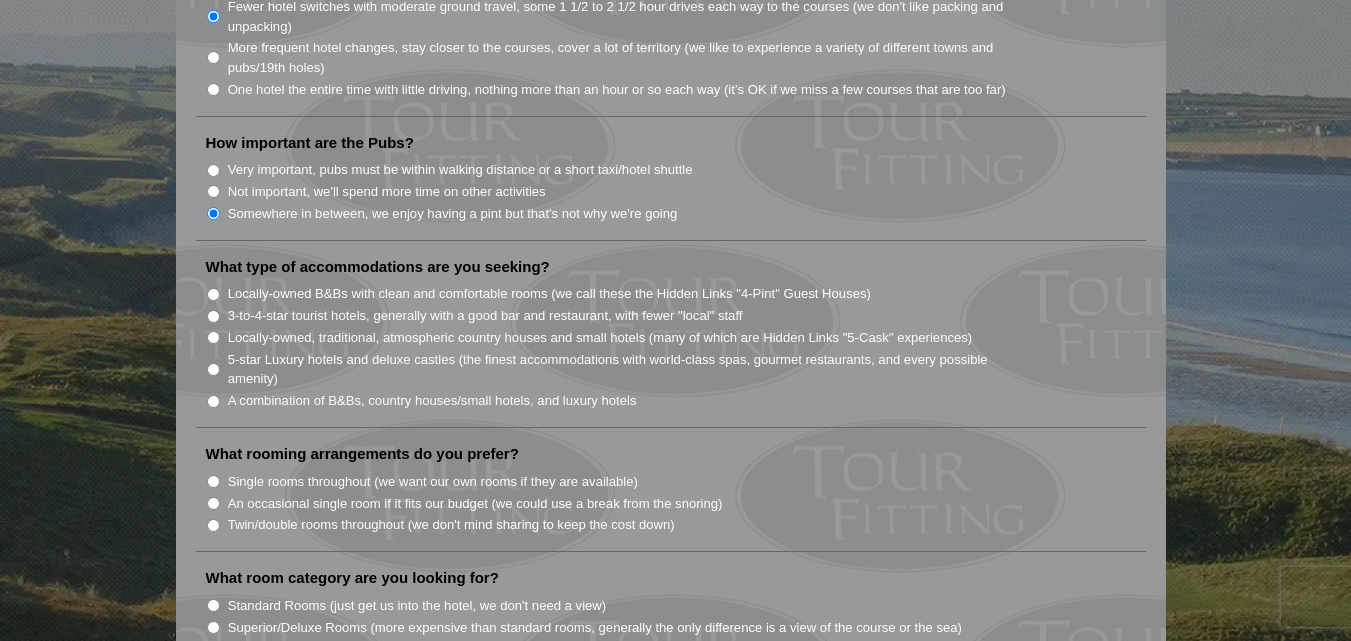scroll, scrollTop: 1500, scrollLeft: 0, axis: vertical 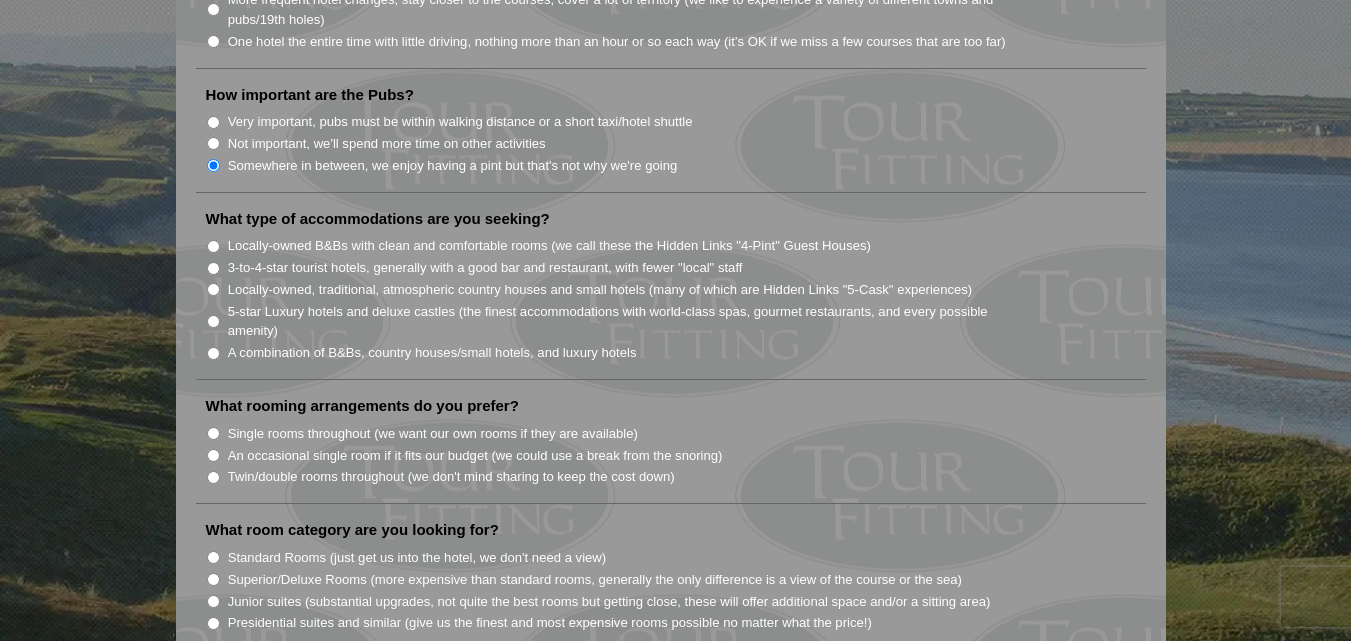 click on "A combination of B&Bs, country houses/small hotels, and luxury hotels" at bounding box center (213, 353) 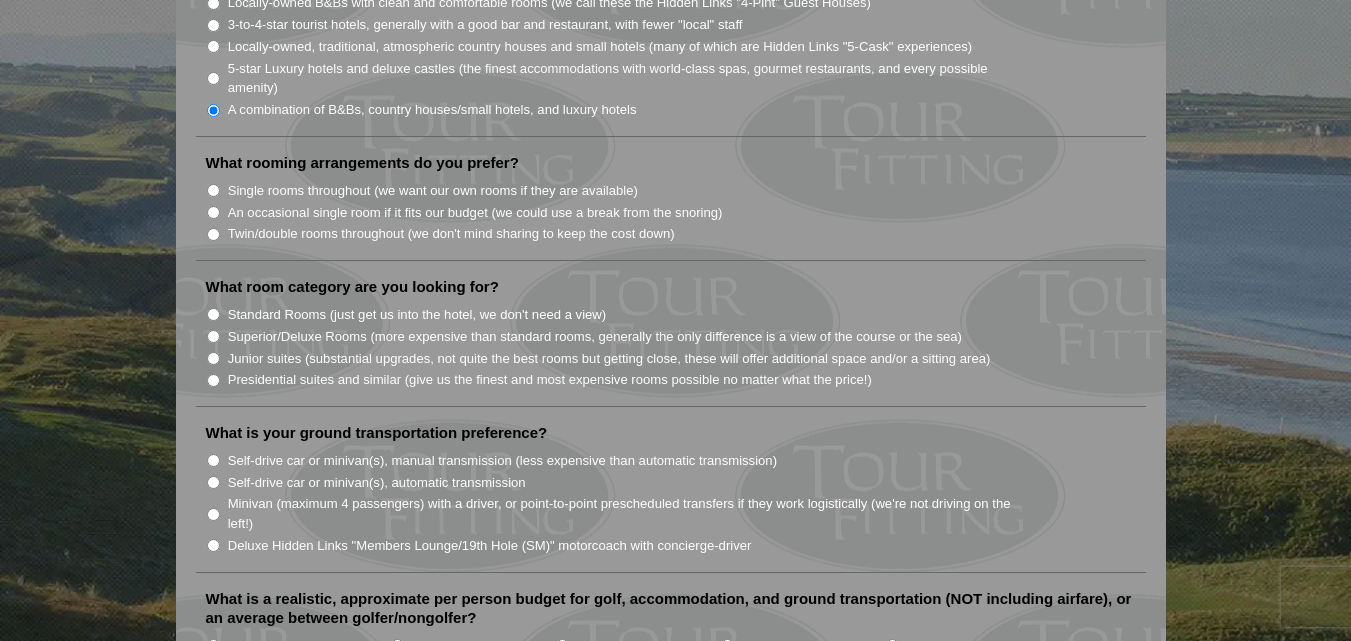 scroll, scrollTop: 1800, scrollLeft: 0, axis: vertical 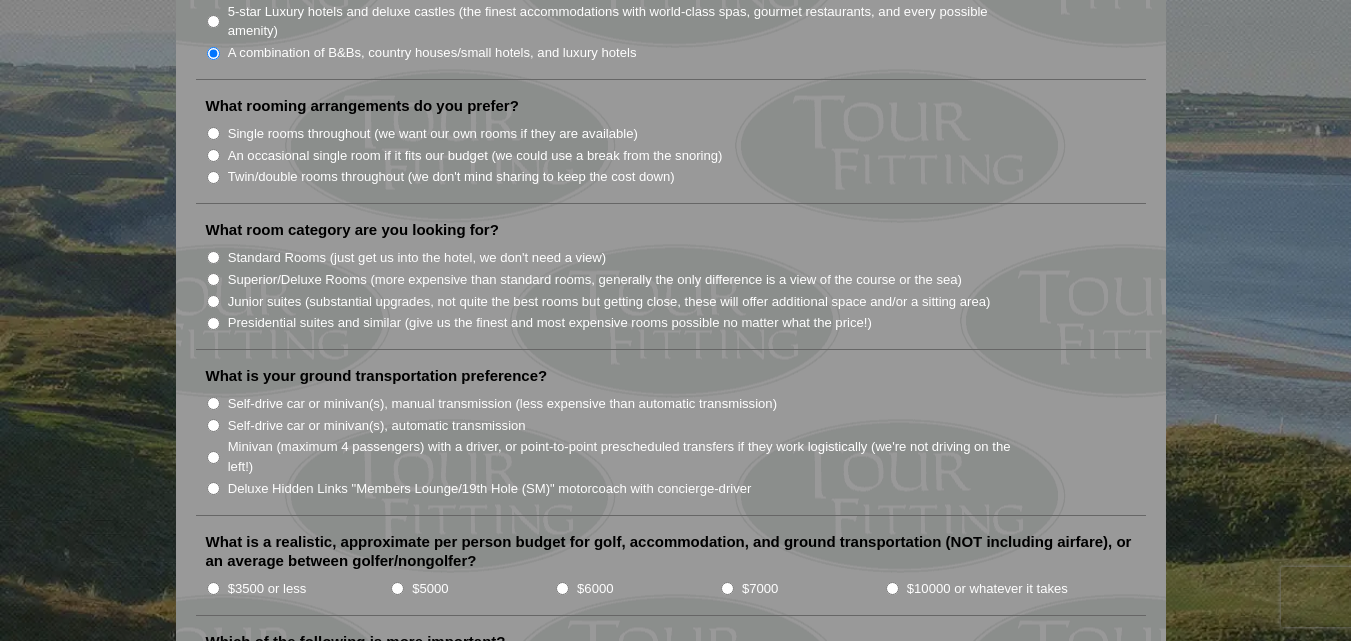 click on "Twin/double rooms throughout (we don't mind sharing to keep the cost down)" at bounding box center [213, 177] 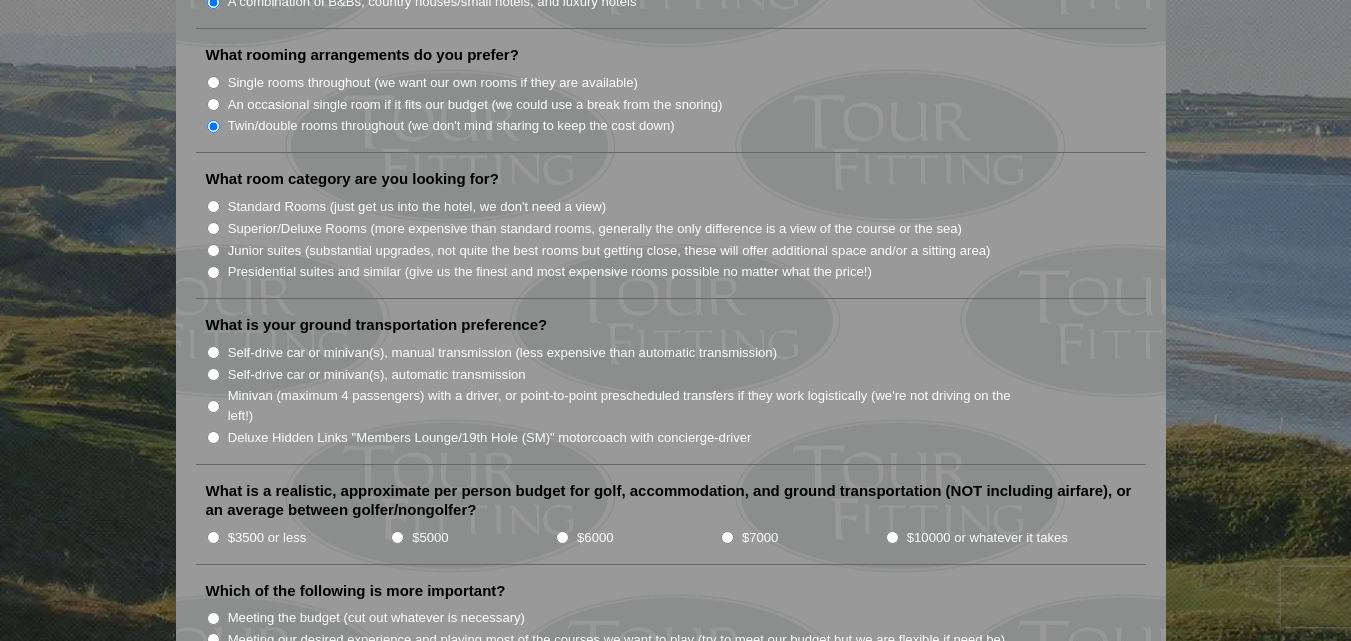 scroll, scrollTop: 1900, scrollLeft: 0, axis: vertical 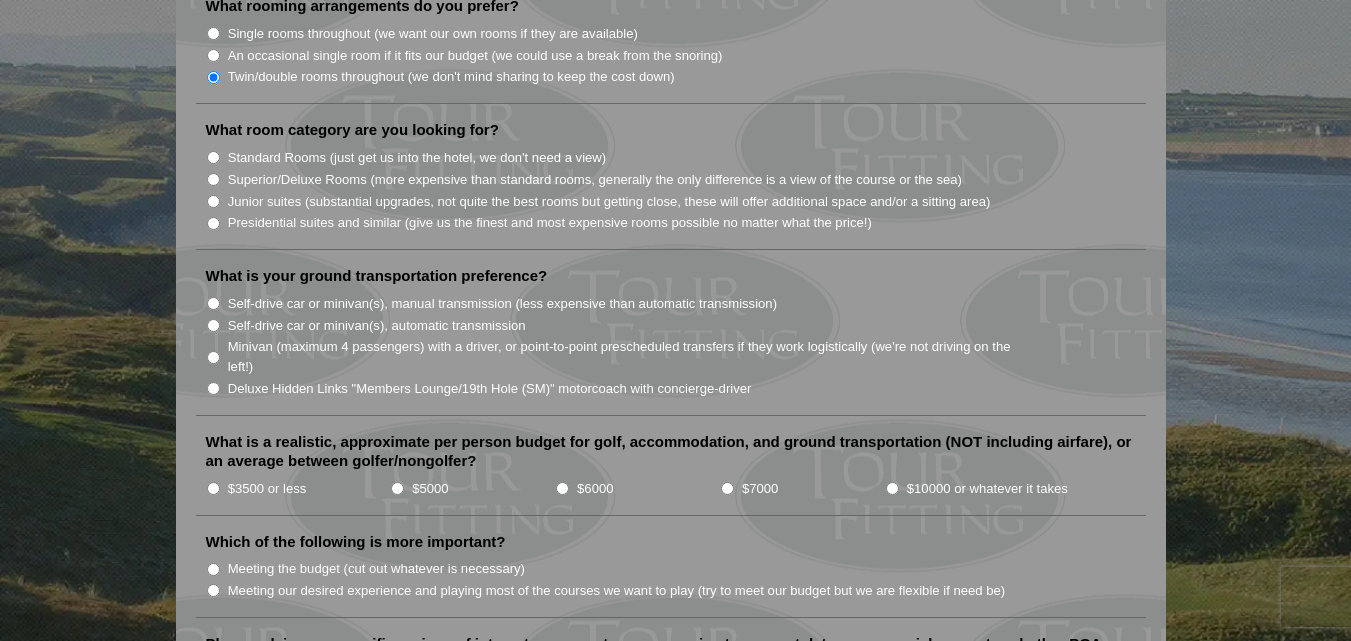 click on "Superior/Deluxe Rooms (more expensive than standard rooms, generally the only difference is a view of the course or the sea)" at bounding box center (213, 179) 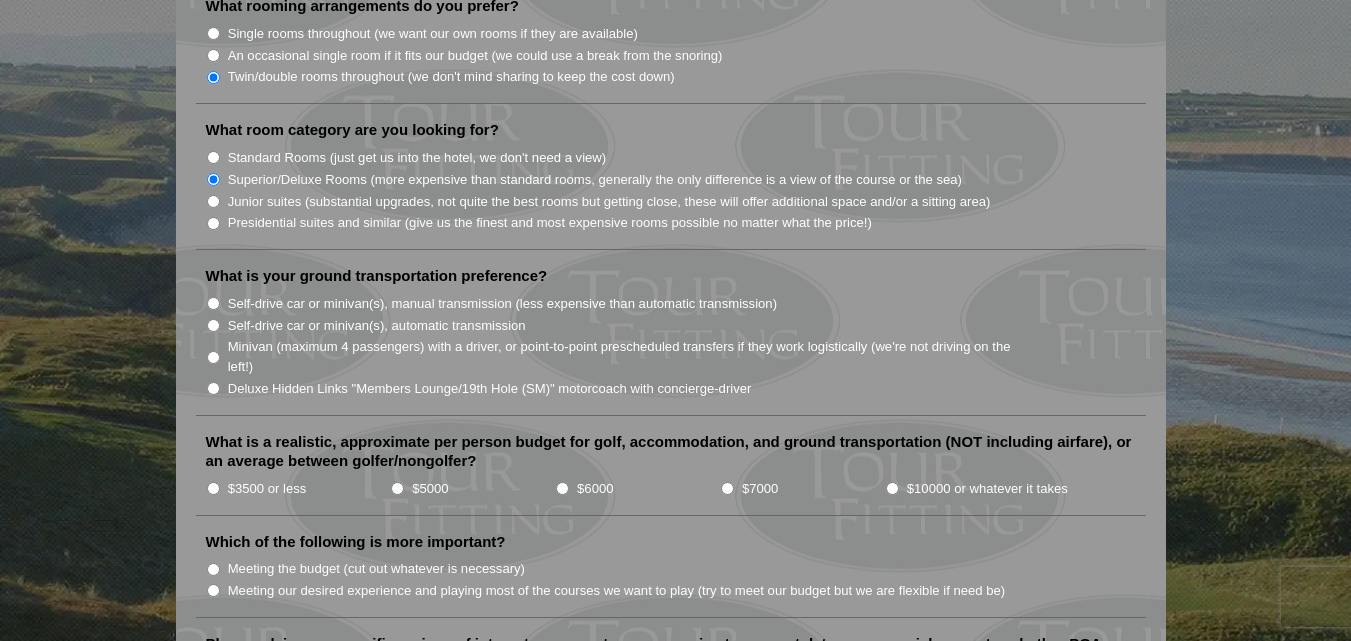 click on "Self-drive car or minivan(s), manual transmission (less expensive than automatic transmission)" at bounding box center (213, 303) 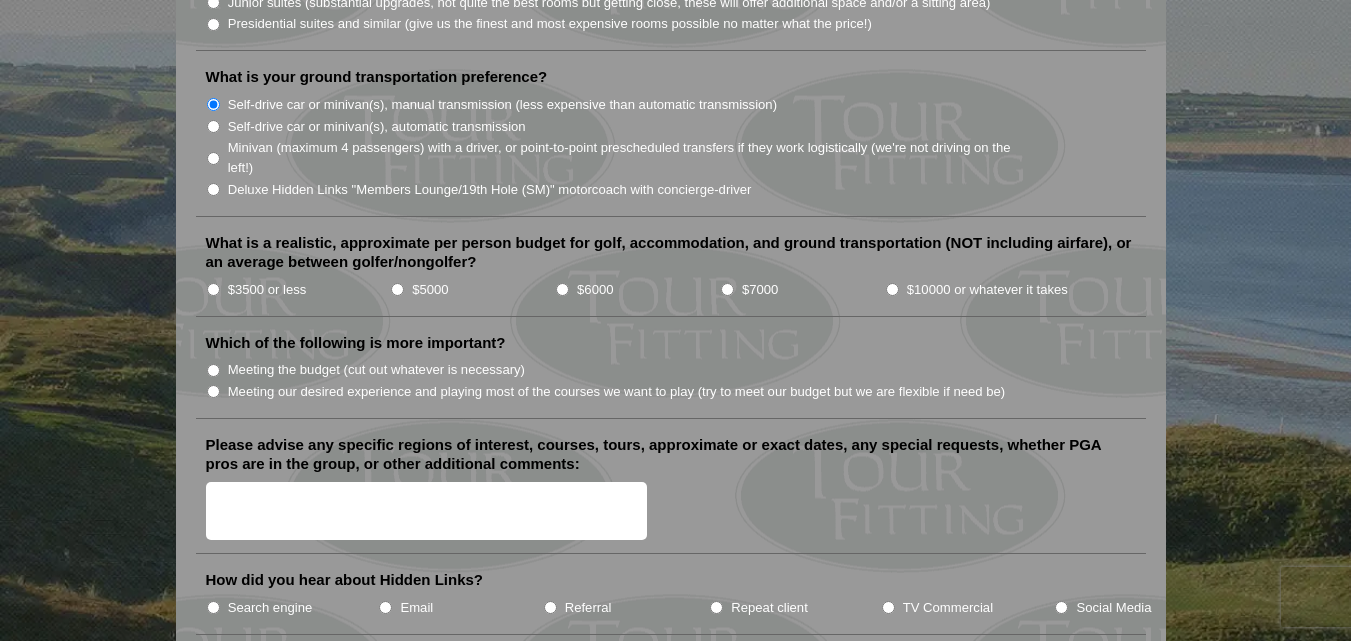 scroll, scrollTop: 2100, scrollLeft: 0, axis: vertical 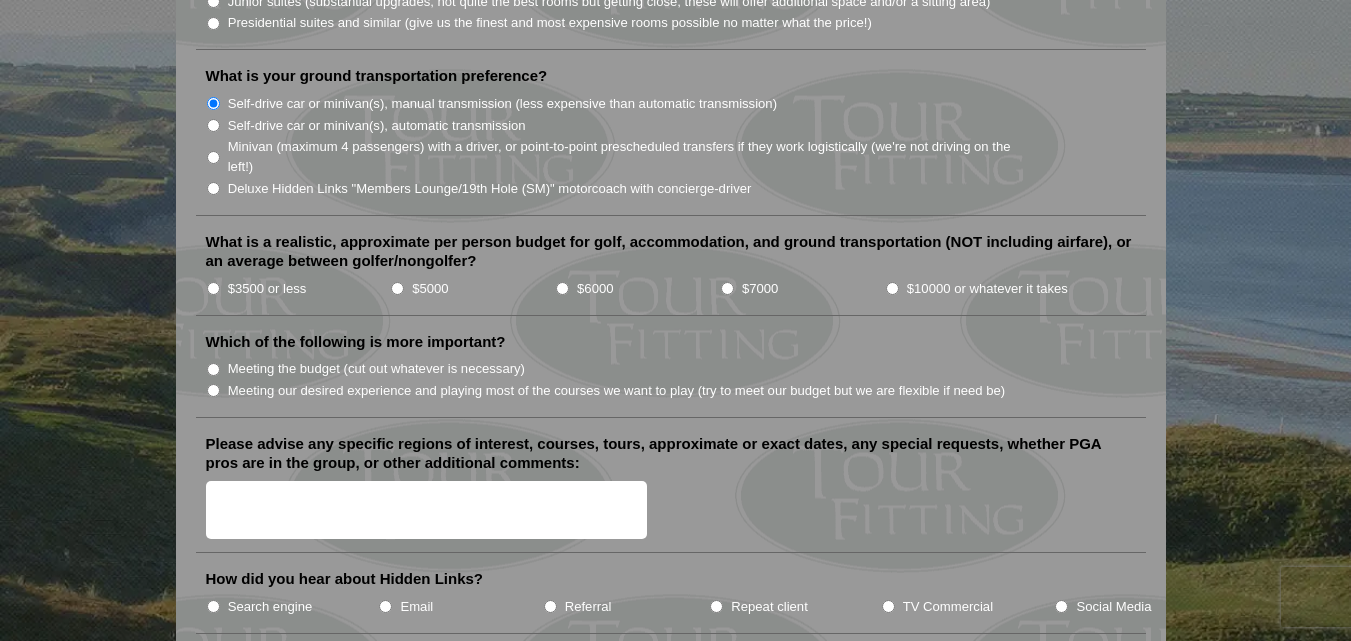 click on "$5000" at bounding box center (397, 288) 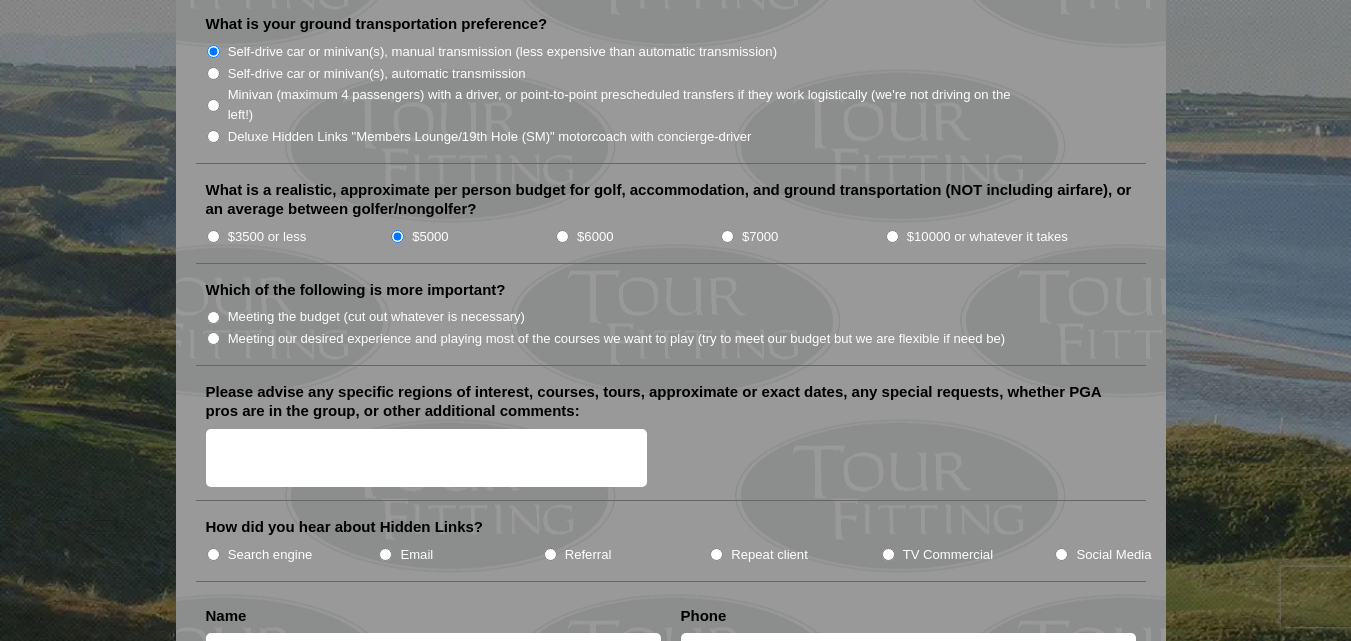 scroll, scrollTop: 2200, scrollLeft: 0, axis: vertical 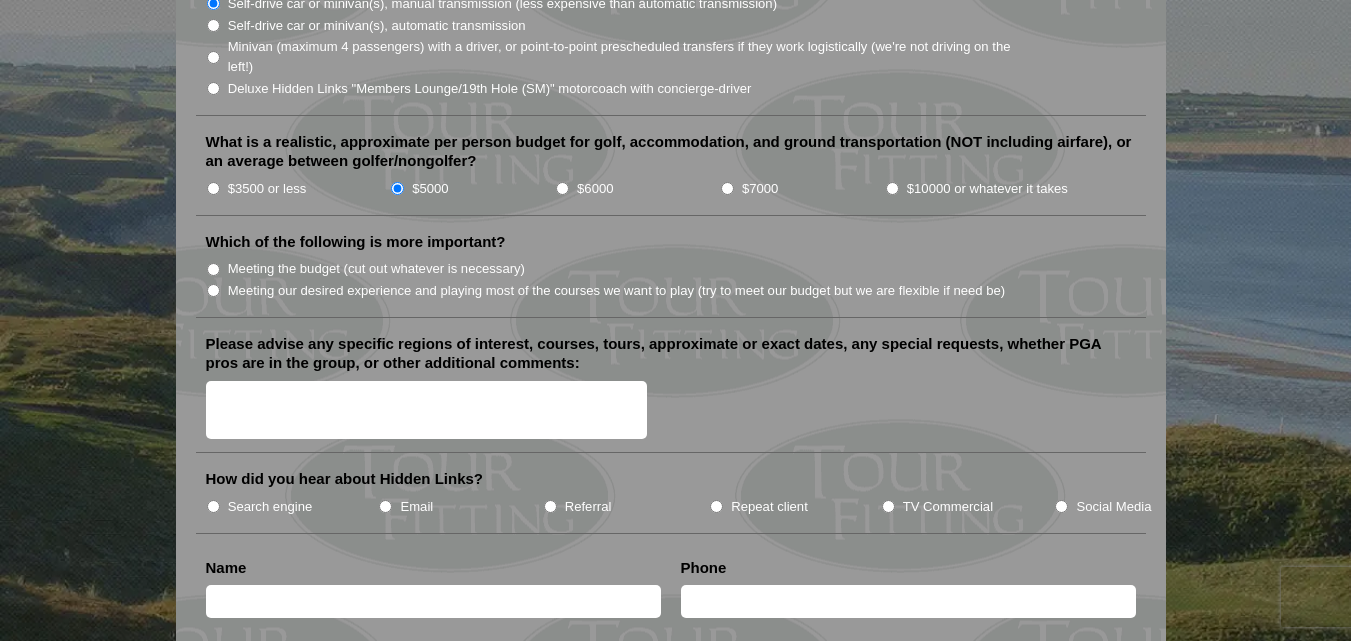 click on "Meeting our desired experience and playing most of the courses we want to play (try to meet our budget but we are flexible if need be)" at bounding box center (213, 290) 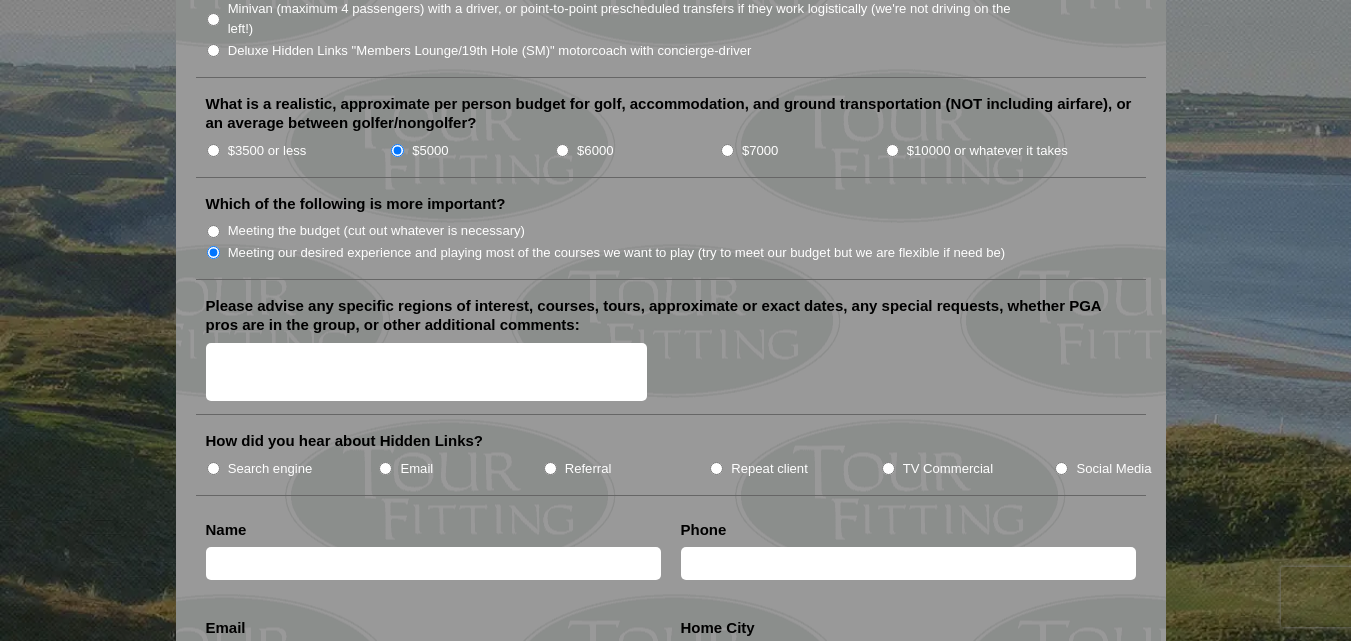 scroll, scrollTop: 2300, scrollLeft: 0, axis: vertical 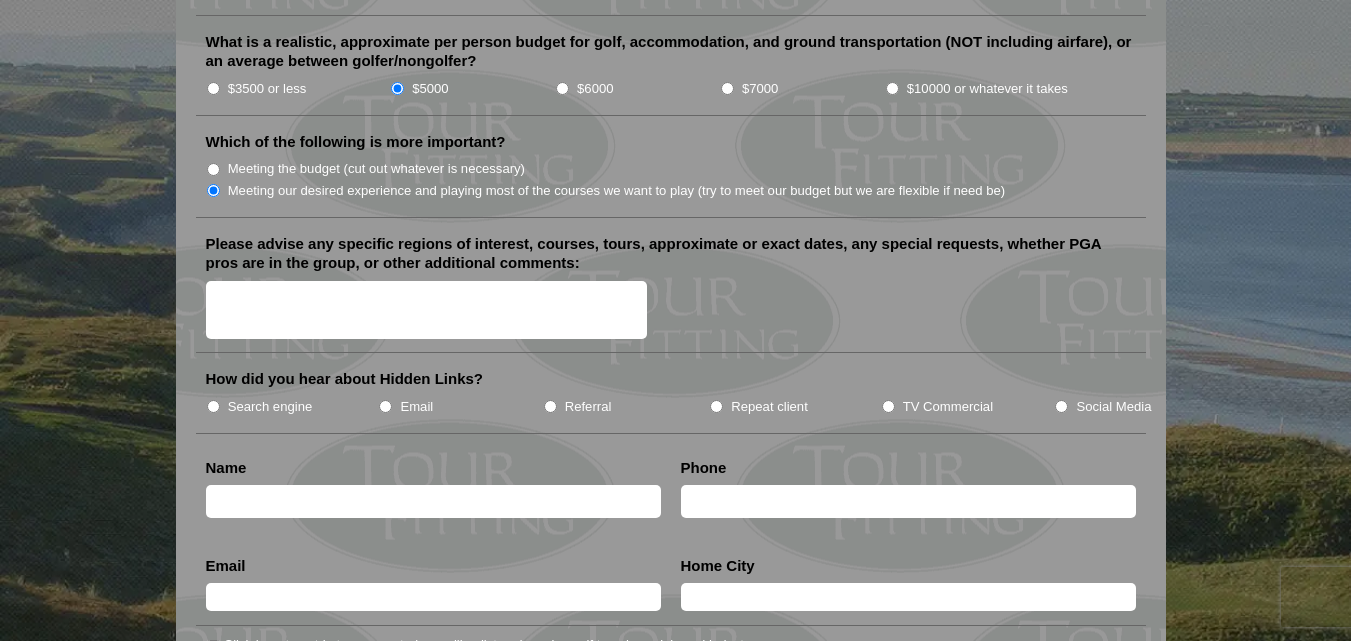 click on "Search engine" at bounding box center [213, 406] 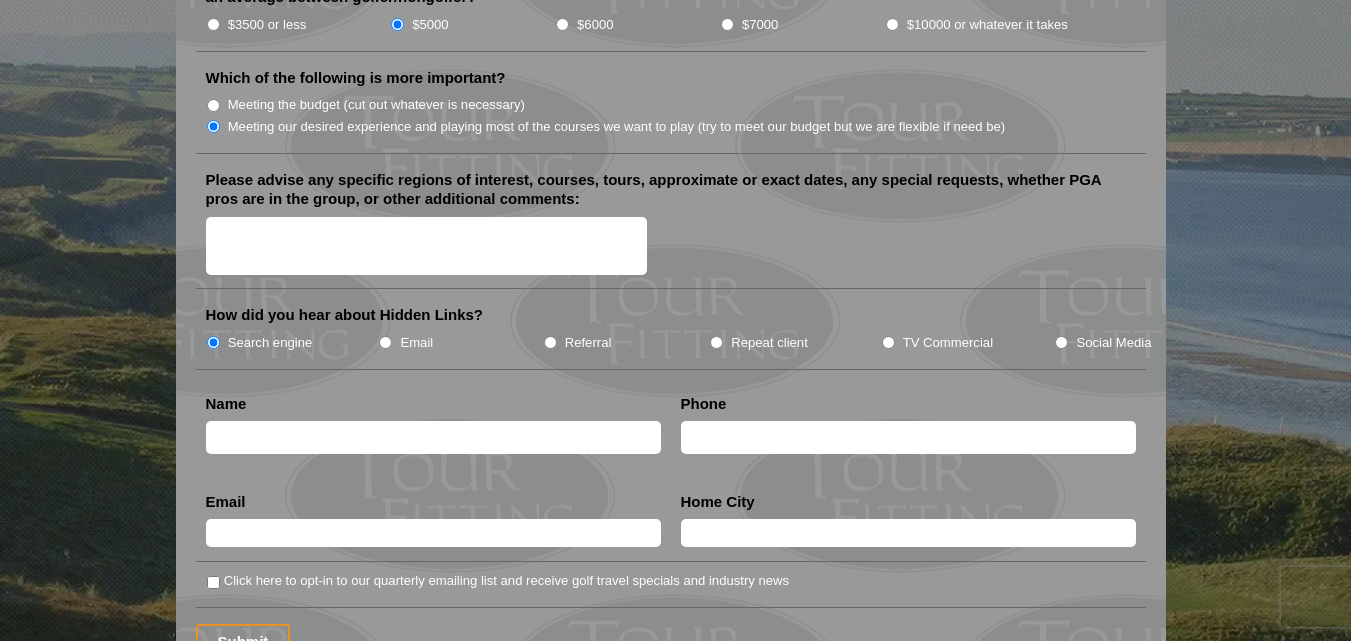 scroll, scrollTop: 2400, scrollLeft: 0, axis: vertical 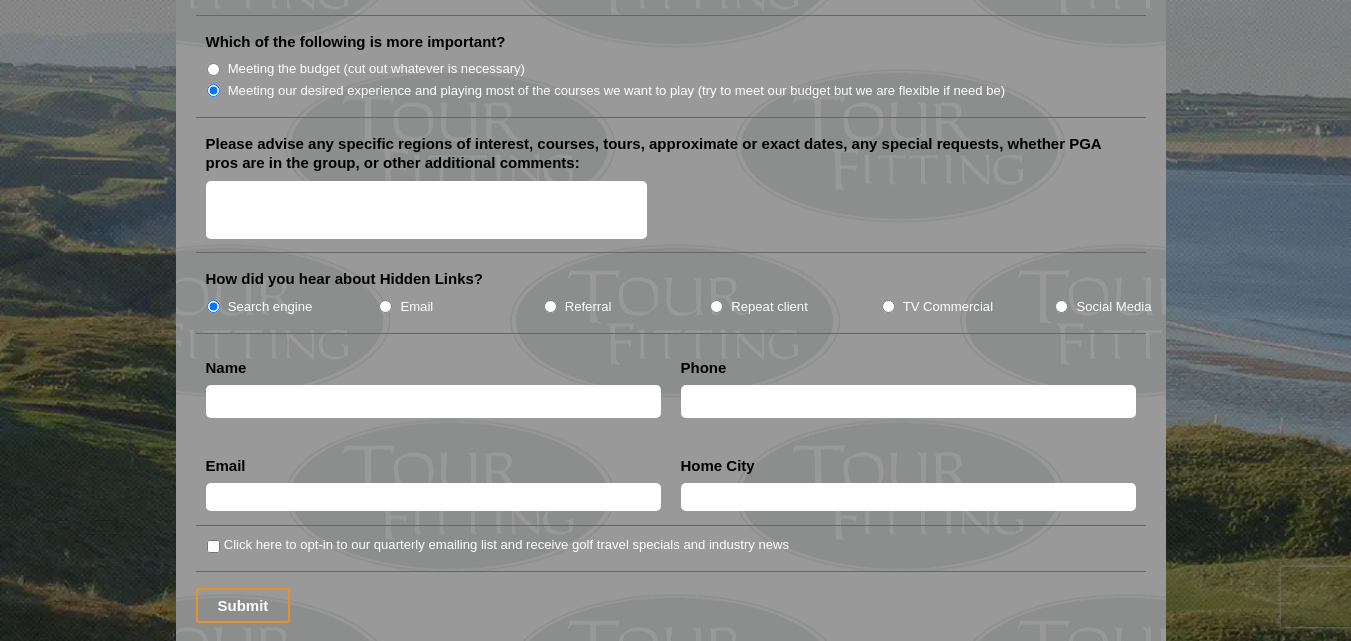 click at bounding box center (433, 401) 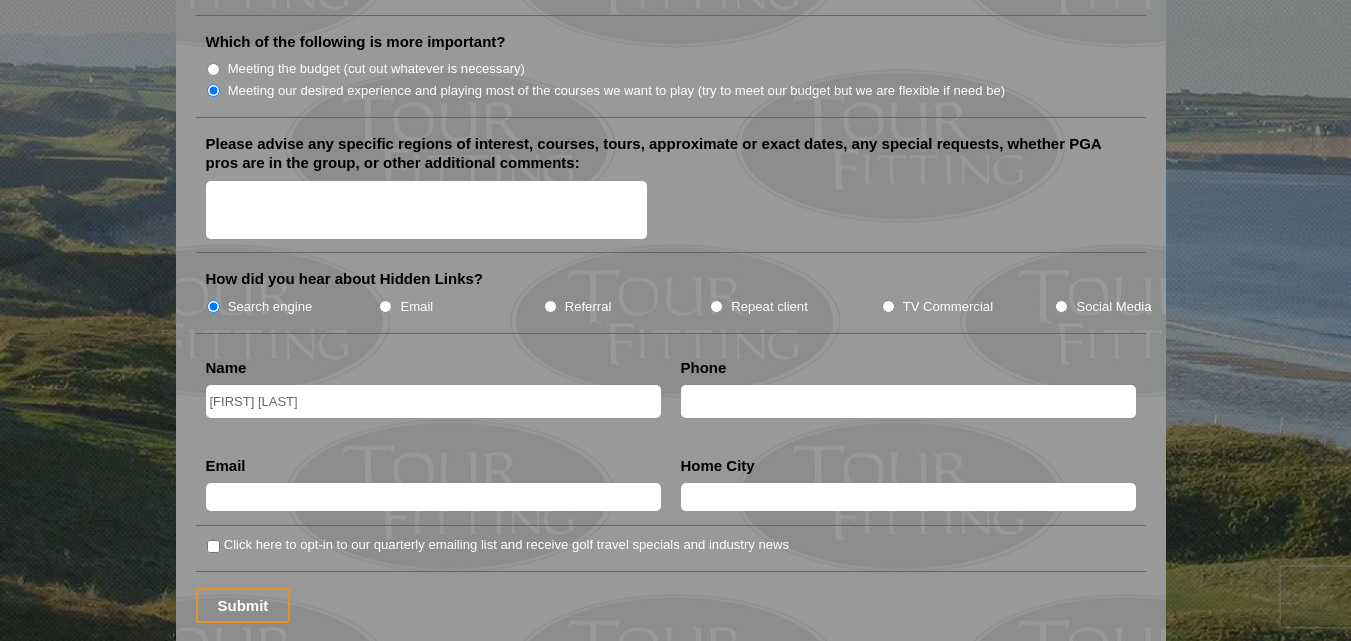 type on "[PHONE]" 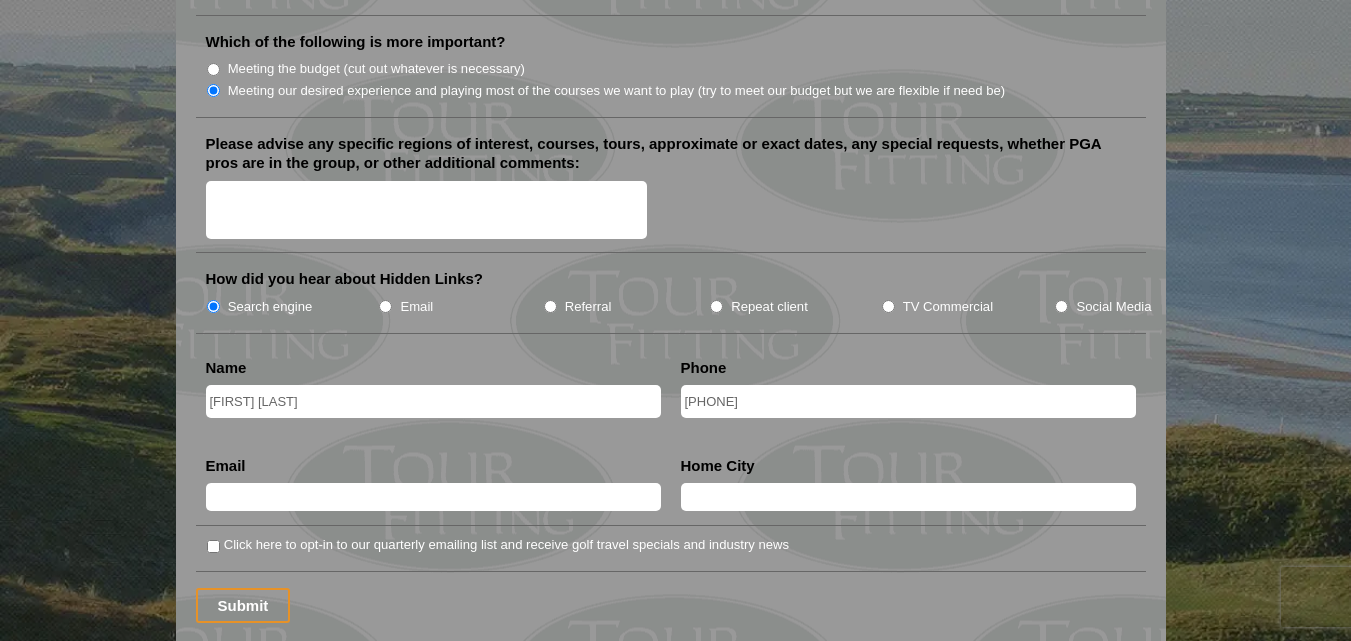 type on "[EMAIL]" 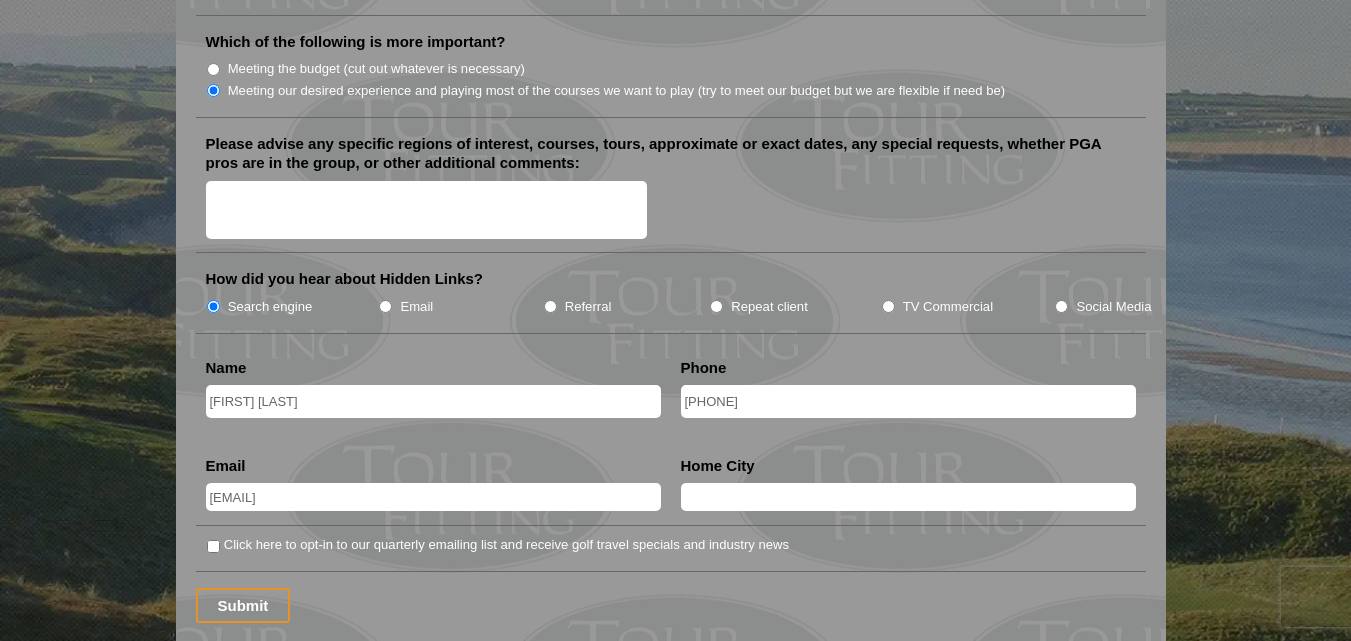type on "[CITY]" 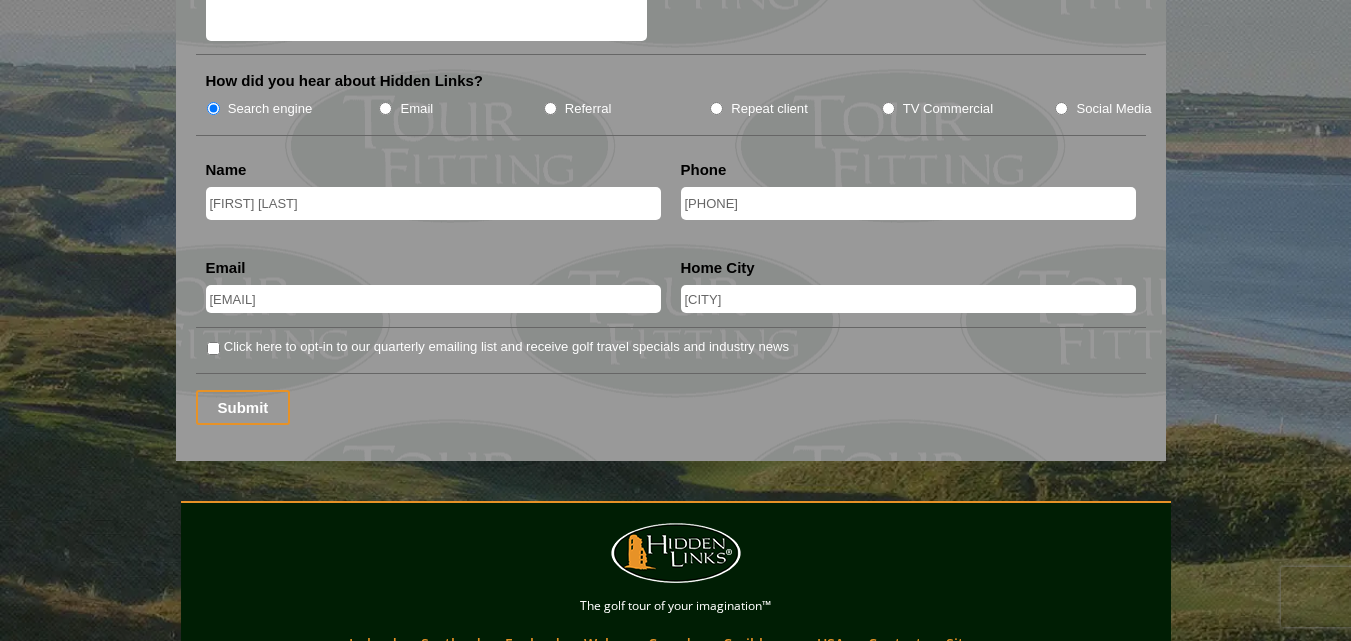 scroll, scrollTop: 2600, scrollLeft: 0, axis: vertical 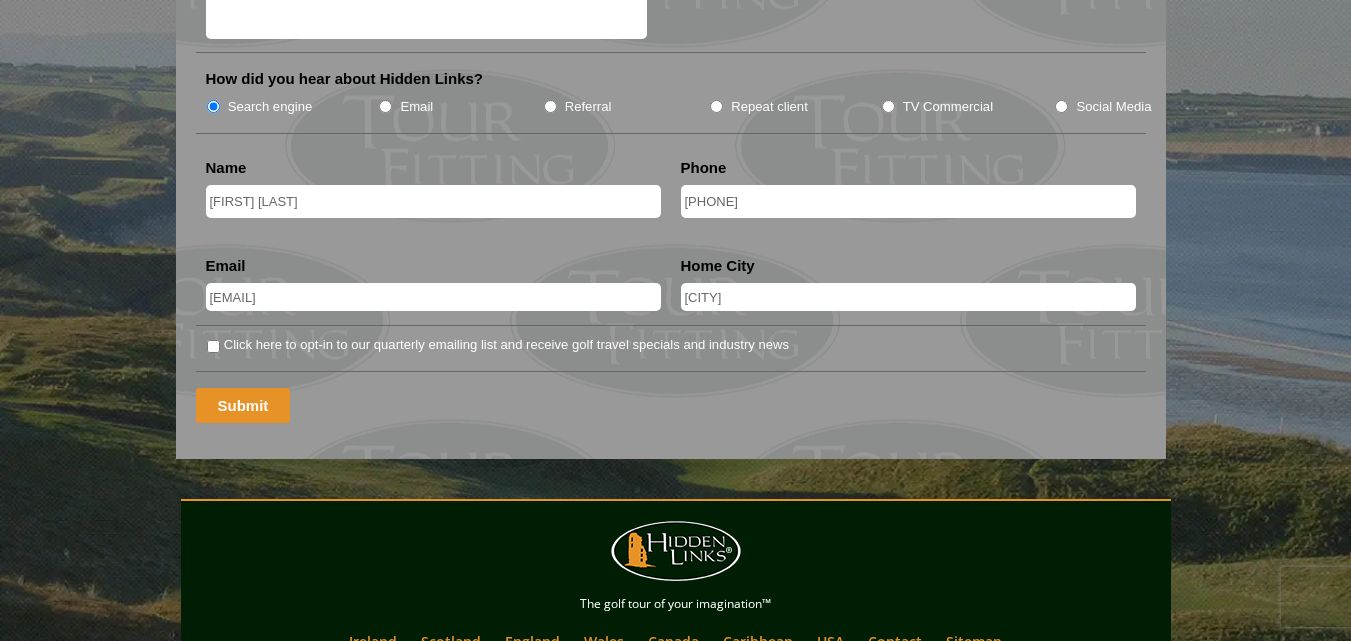 click on "Submit" at bounding box center (243, 405) 